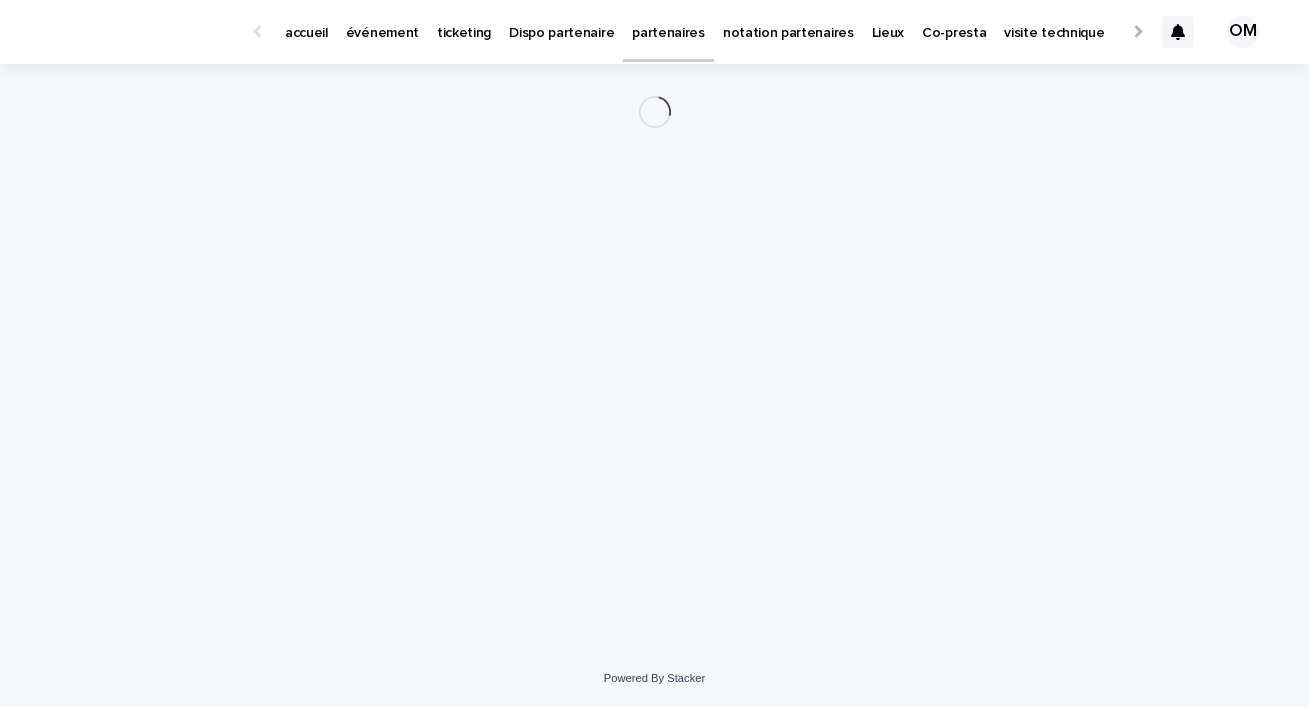 scroll, scrollTop: 0, scrollLeft: 0, axis: both 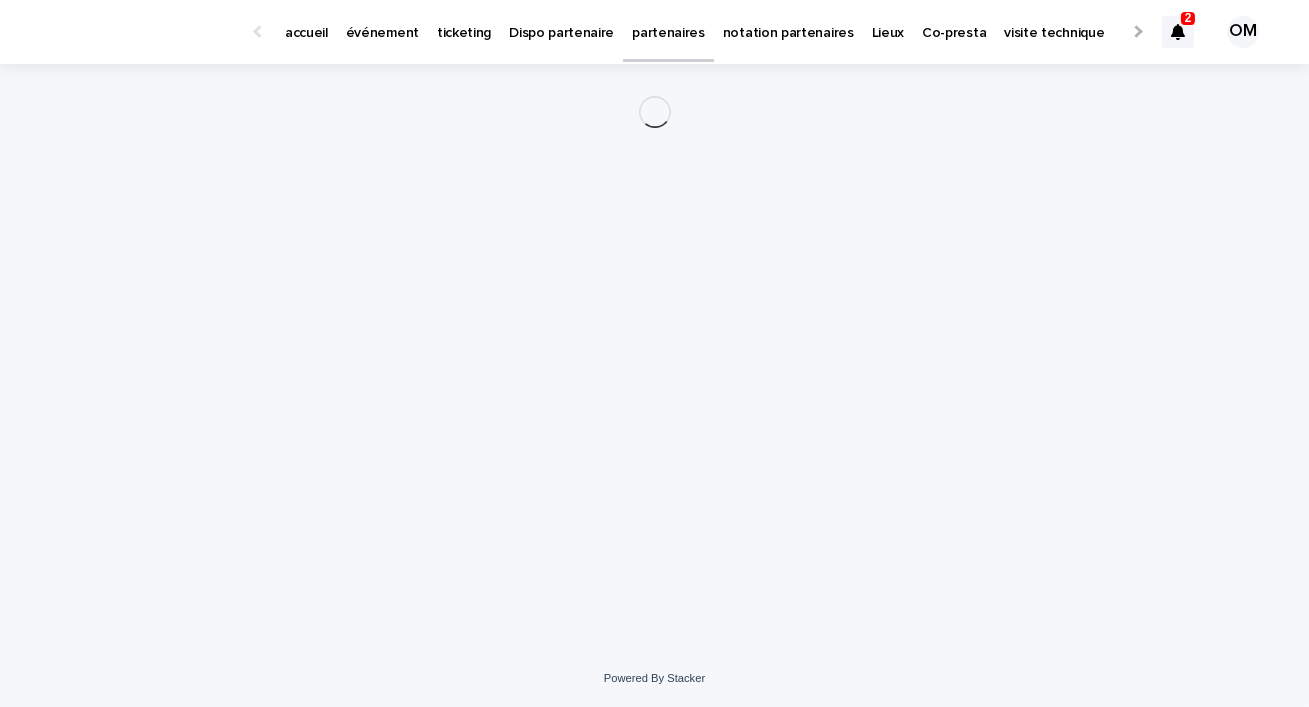 click on "Dispo partenaire" at bounding box center [561, 21] 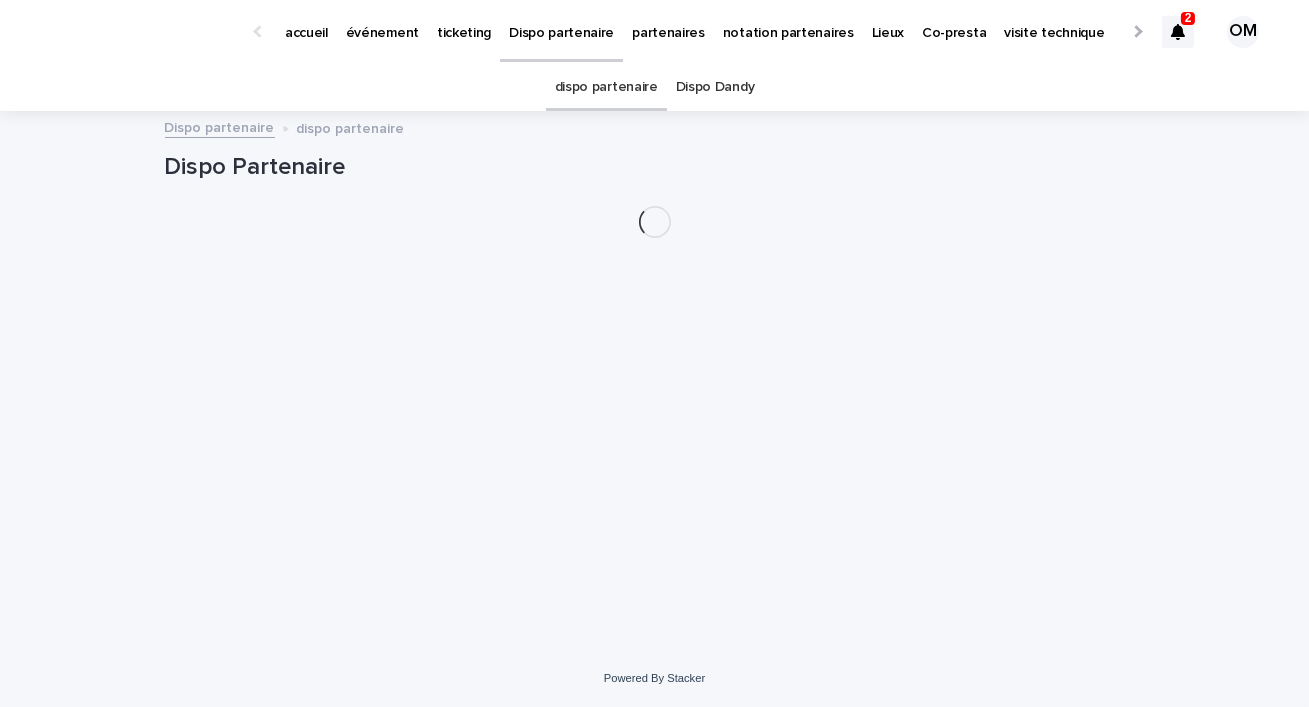 click on "partenaires" at bounding box center (668, 31) 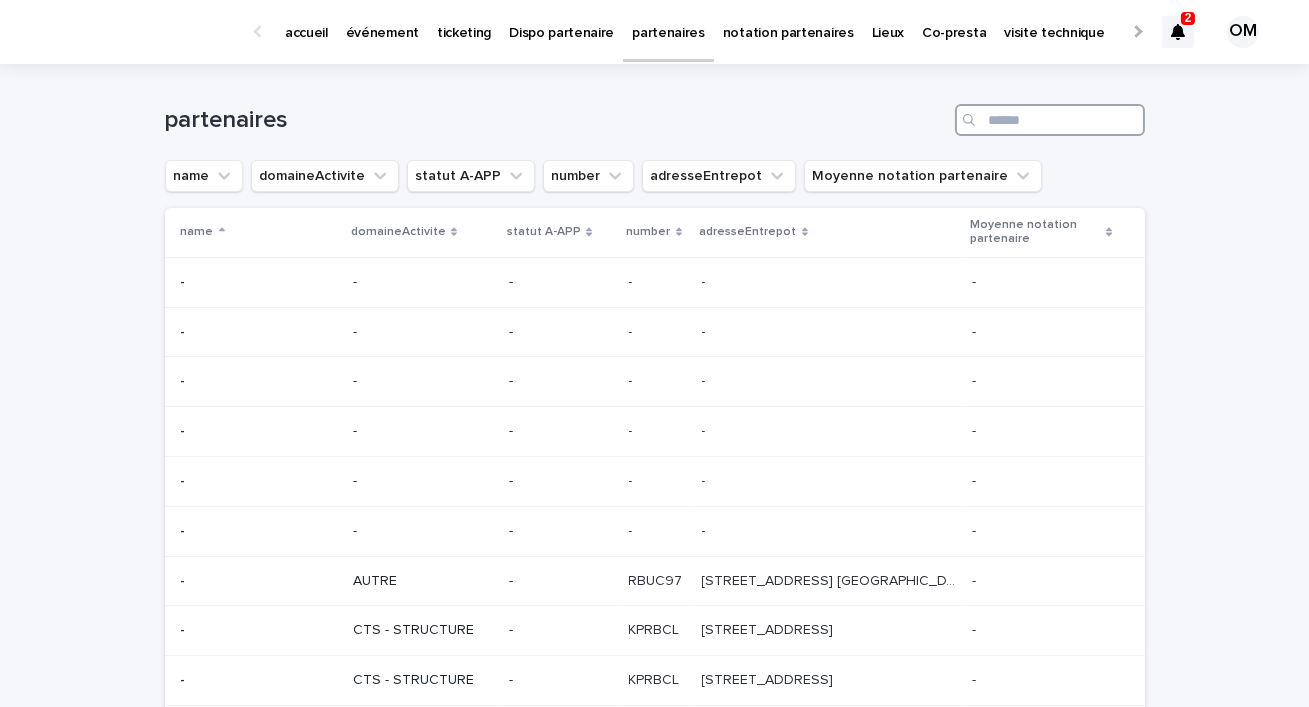 click at bounding box center (1050, 120) 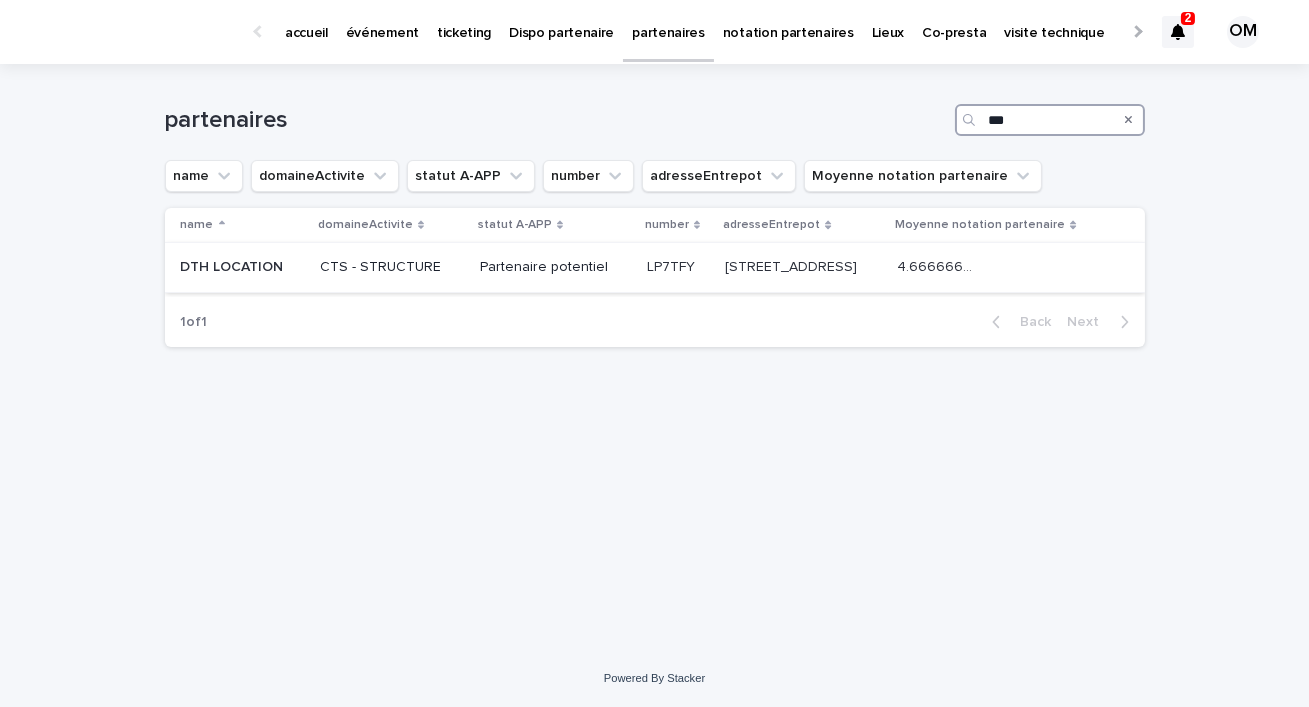 type on "***" 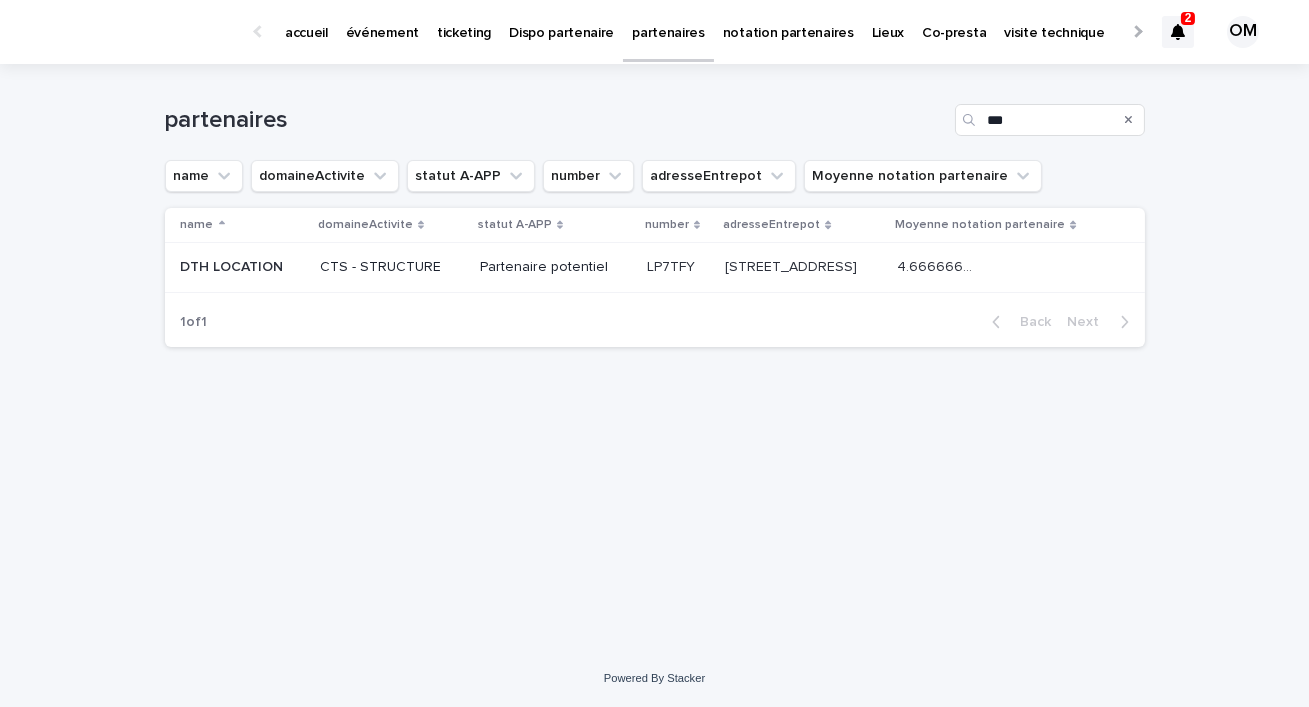 click on "[STREET_ADDRESS]" at bounding box center (793, 265) 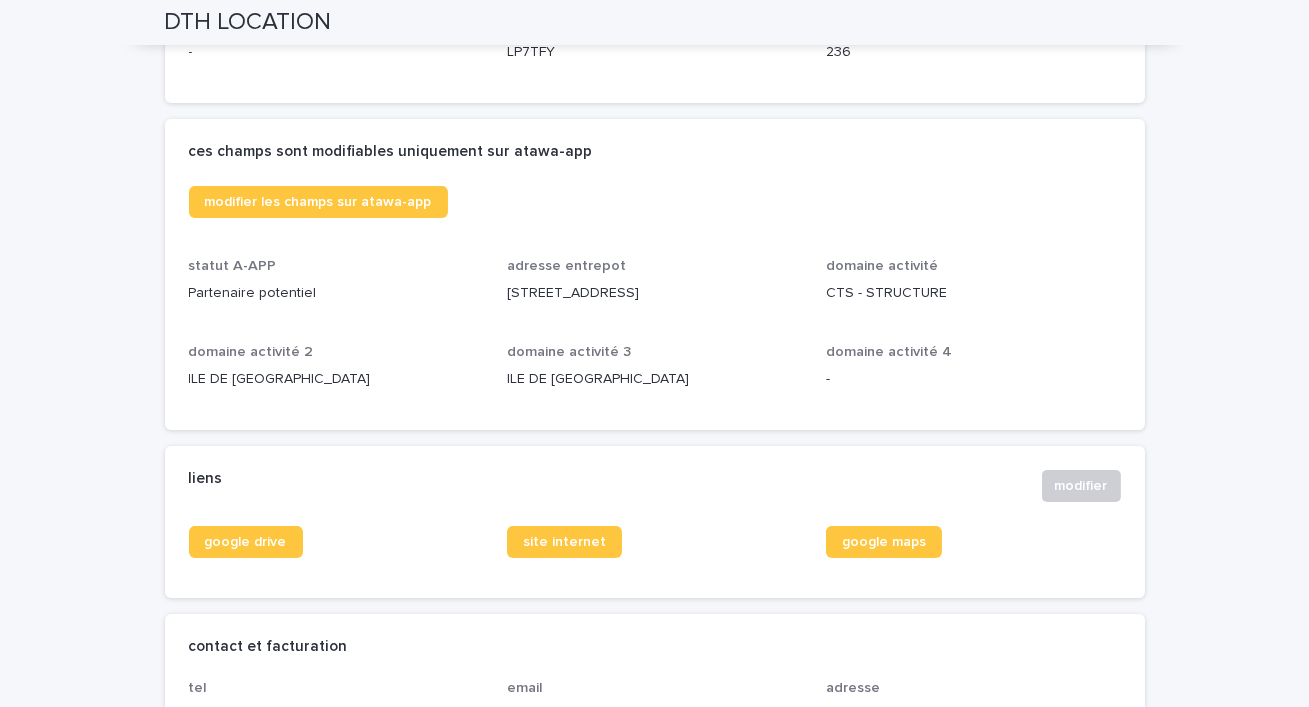 scroll, scrollTop: 504, scrollLeft: 0, axis: vertical 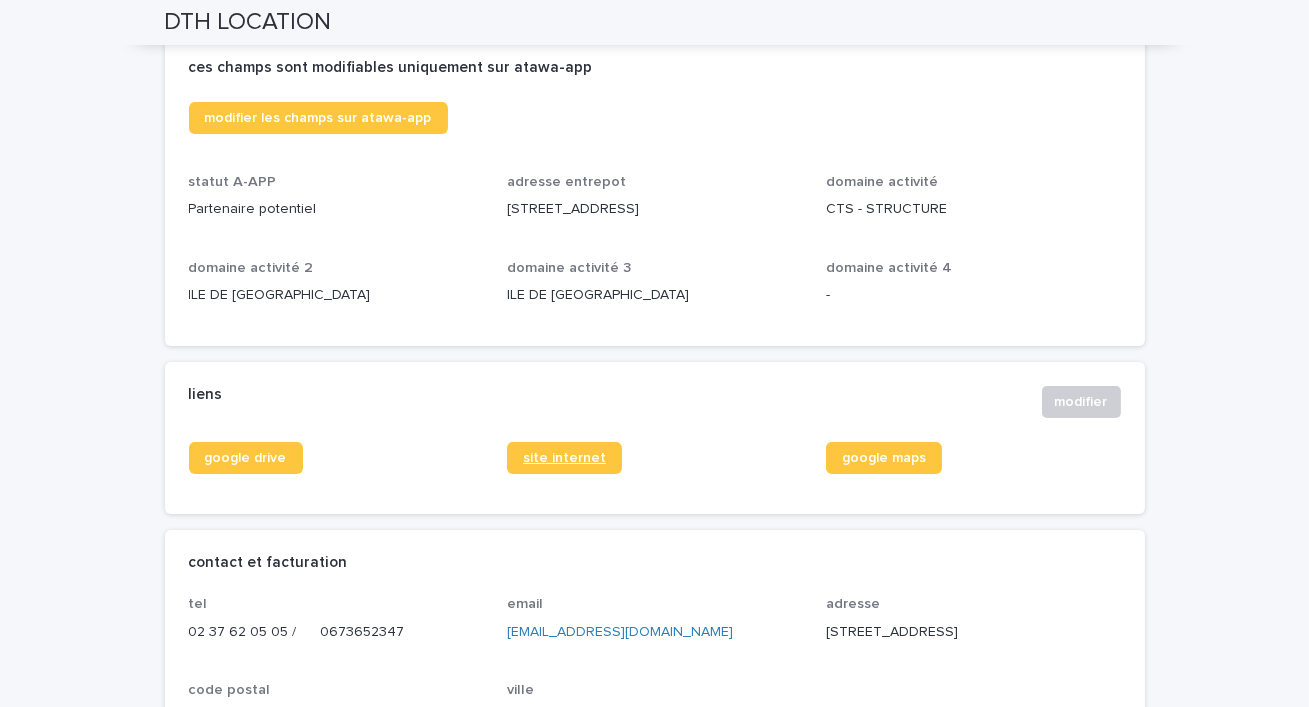 click on "site internet" at bounding box center (564, 458) 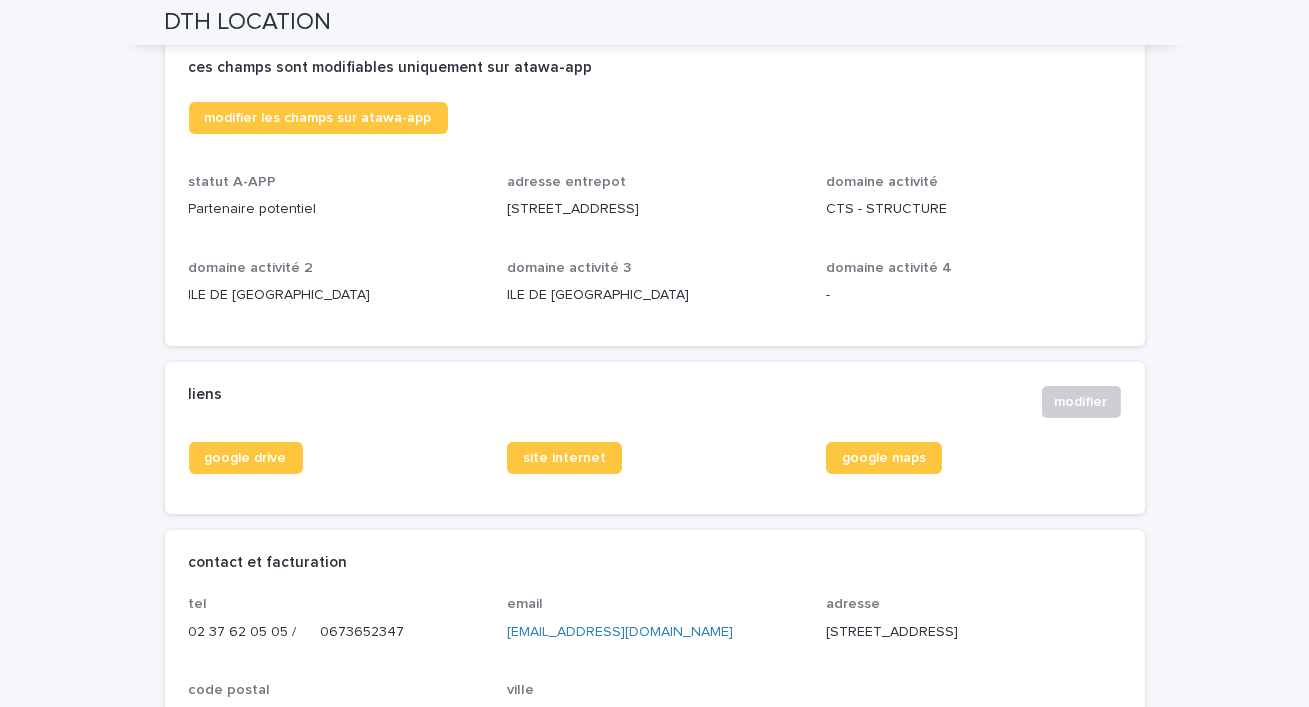 drag, startPoint x: 585, startPoint y: 253, endPoint x: 506, endPoint y: 210, distance: 89.94443 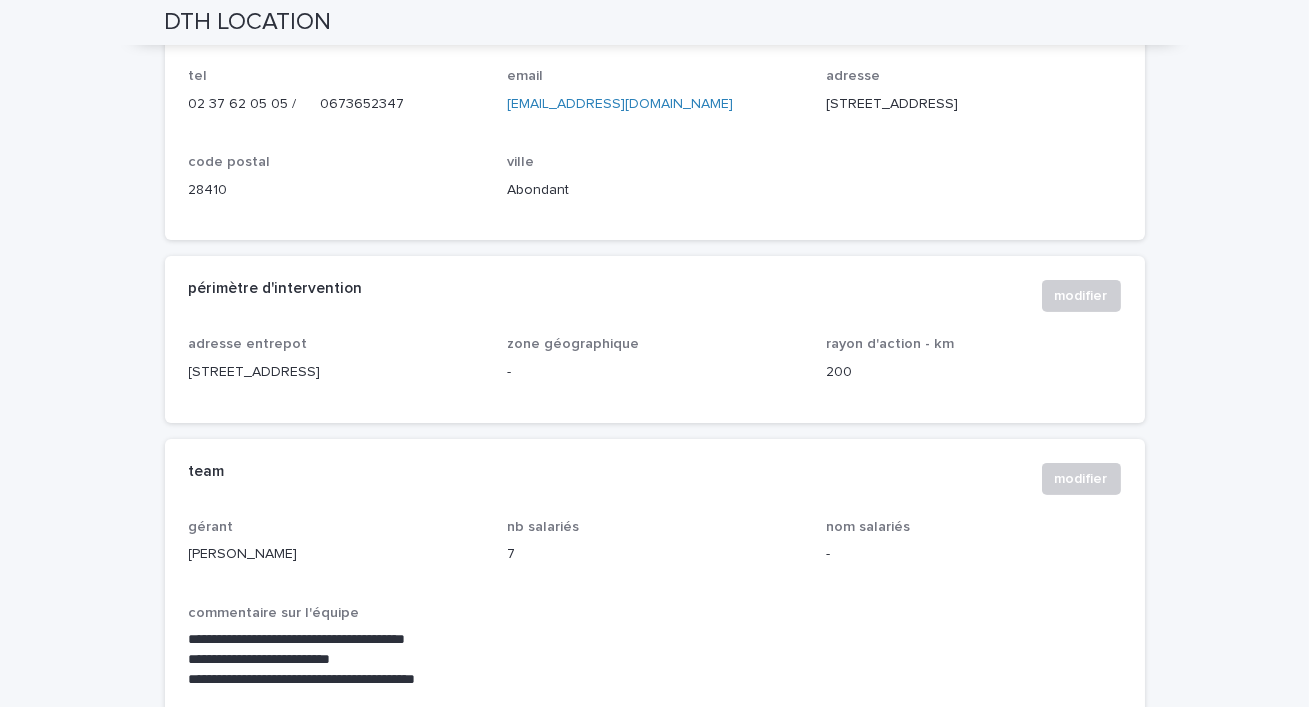scroll, scrollTop: 1059, scrollLeft: 0, axis: vertical 